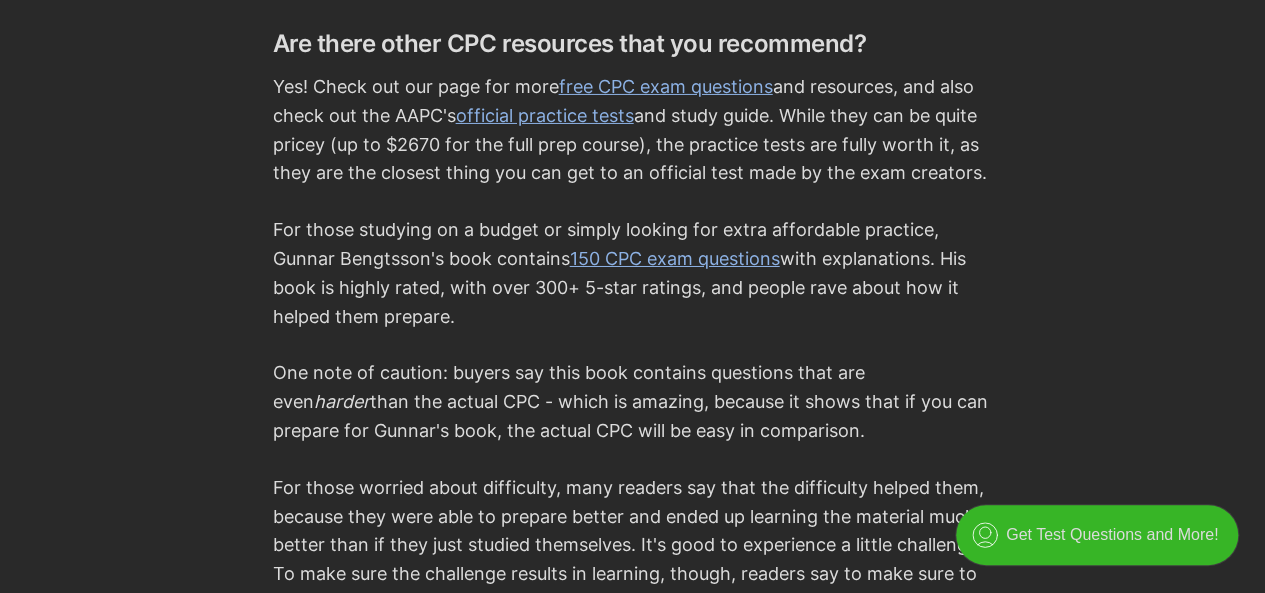 scroll, scrollTop: 3339, scrollLeft: 0, axis: vertical 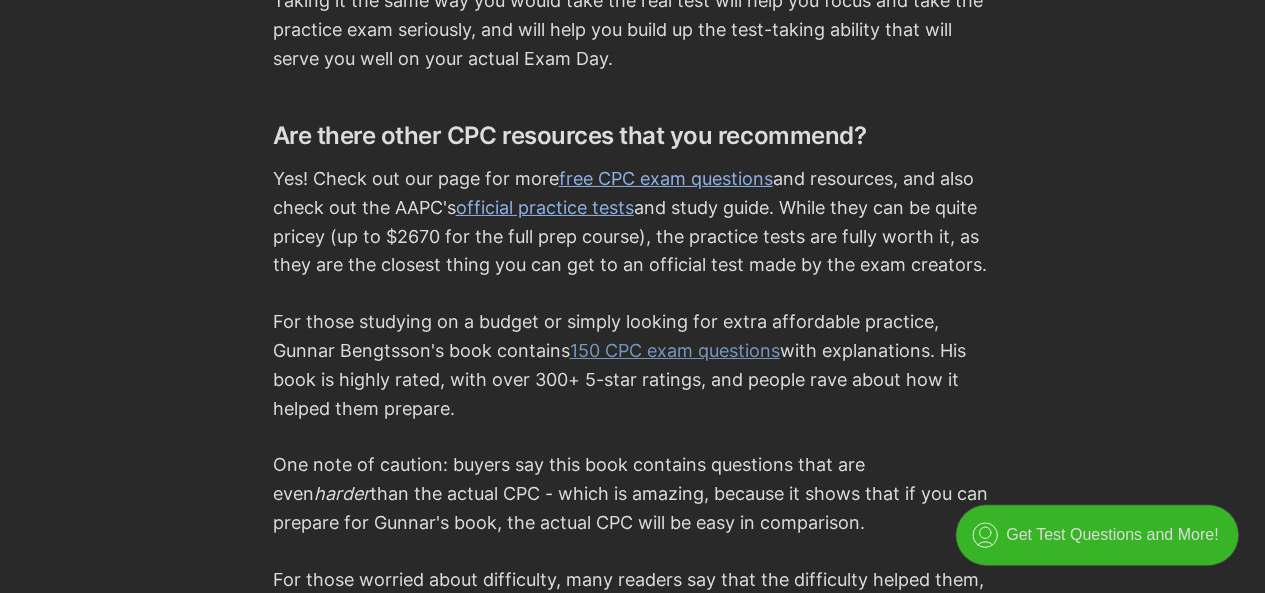 click on "150 CPC exam questions" at bounding box center [675, 350] 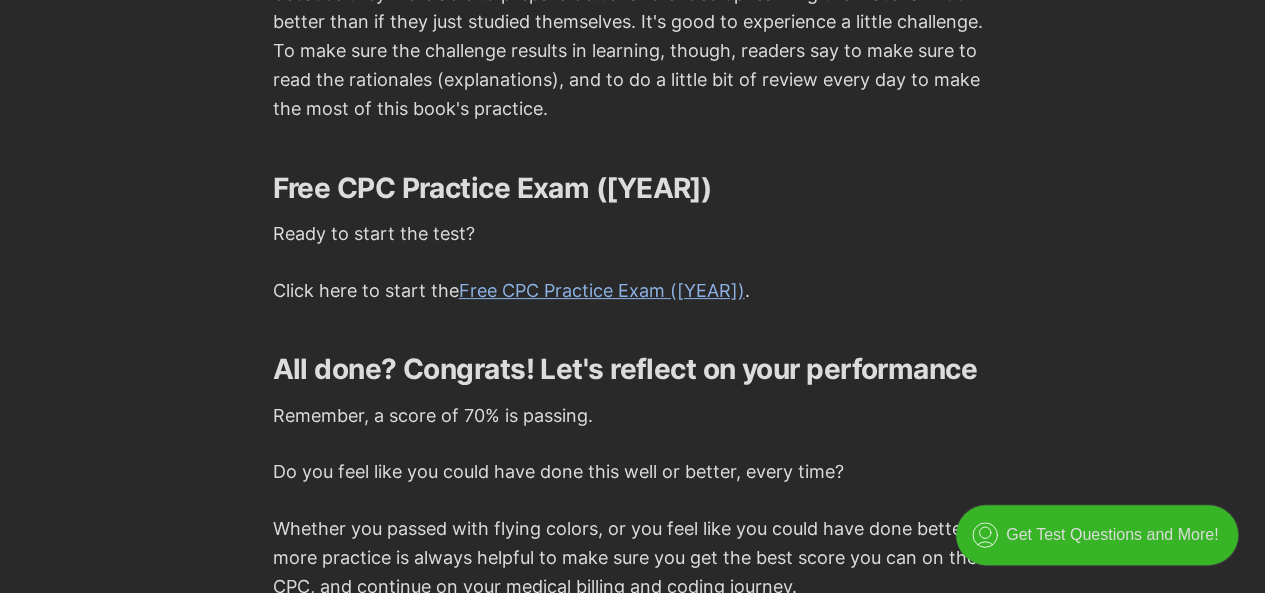 scroll, scrollTop: 3955, scrollLeft: 0, axis: vertical 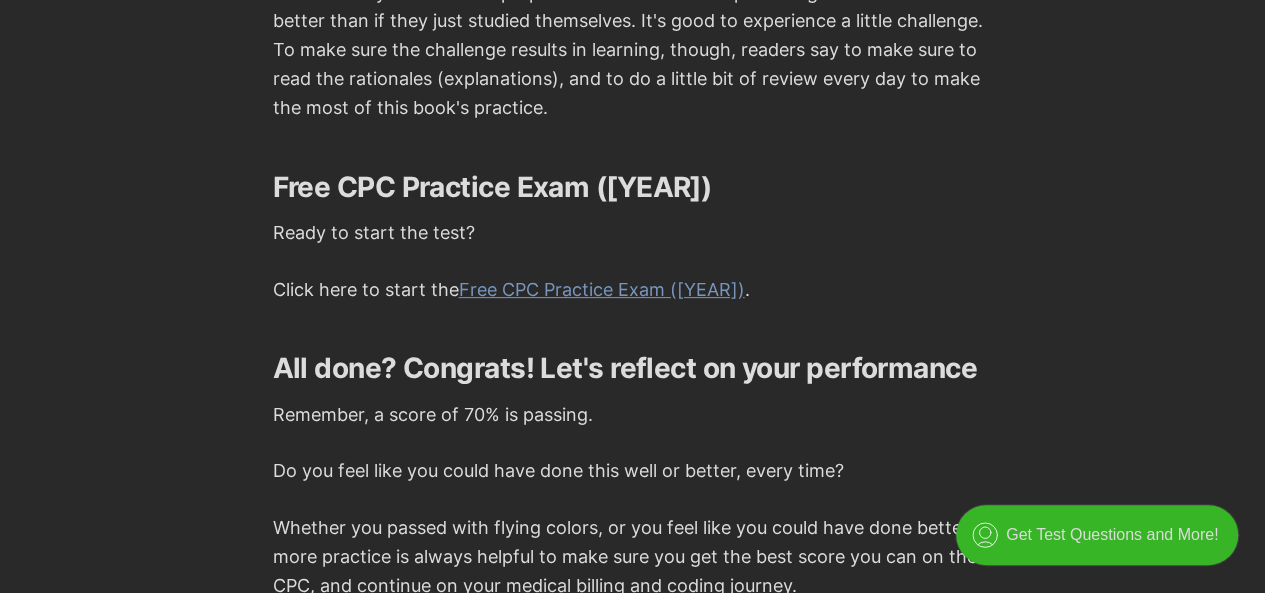 click on "Free CPC Practice Exam ([YEAR])" at bounding box center [602, 289] 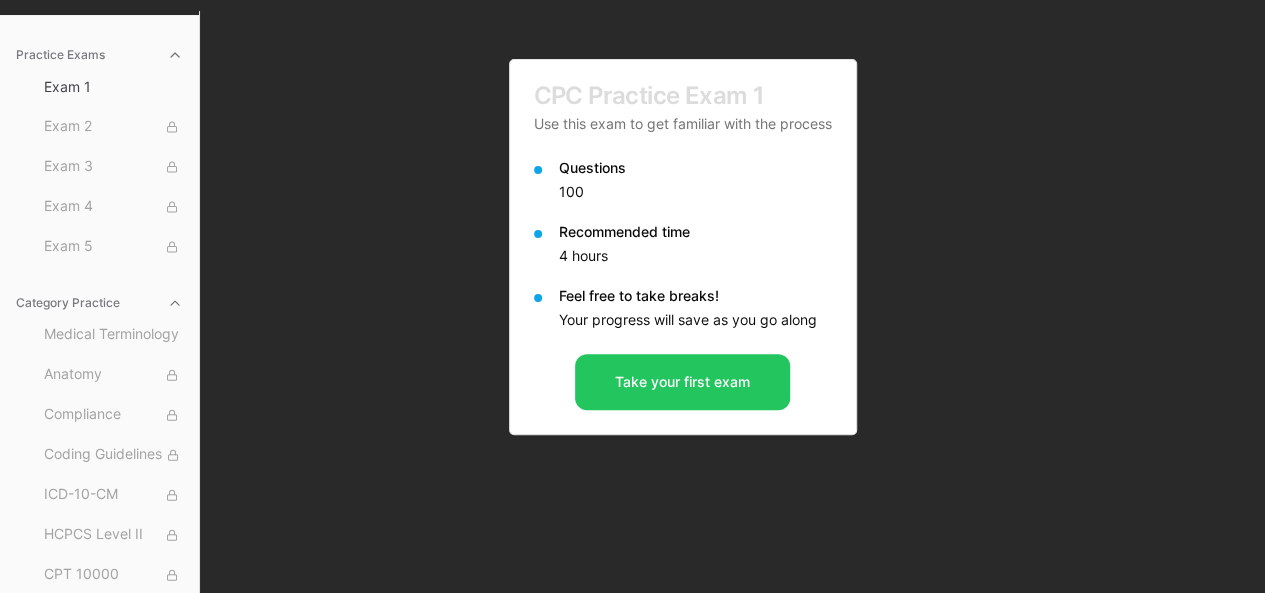 scroll, scrollTop: 184, scrollLeft: 0, axis: vertical 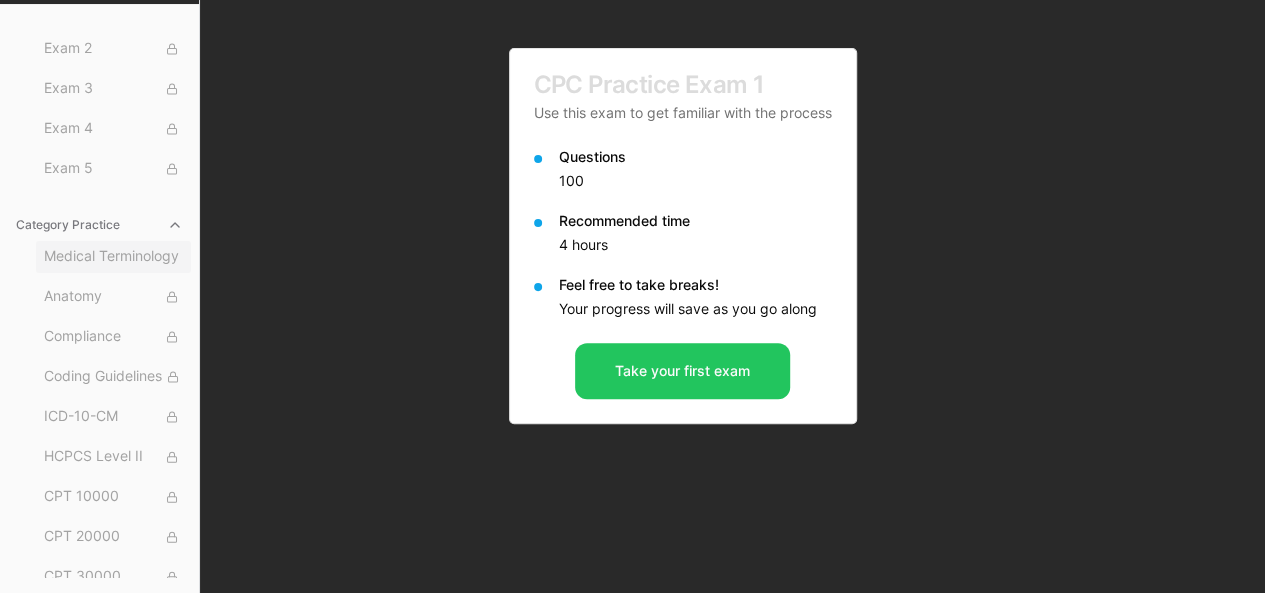 click on "Medical Terminology" at bounding box center [113, 257] 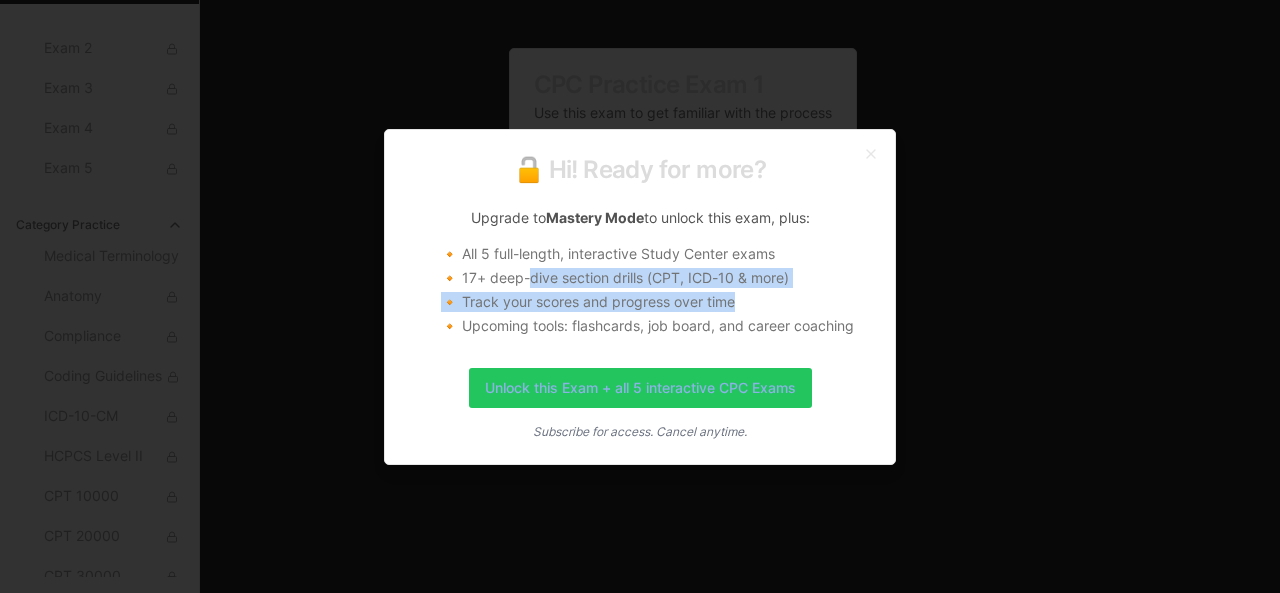 drag, startPoint x: 532, startPoint y: 266, endPoint x: 862, endPoint y: 301, distance: 331.85086 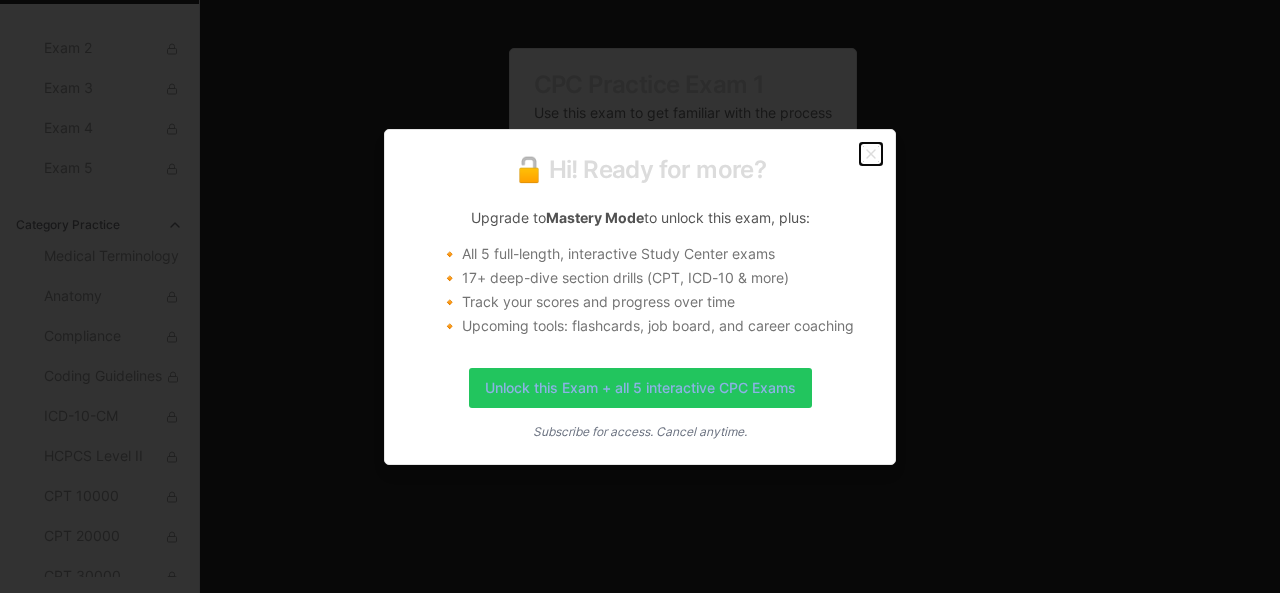 click 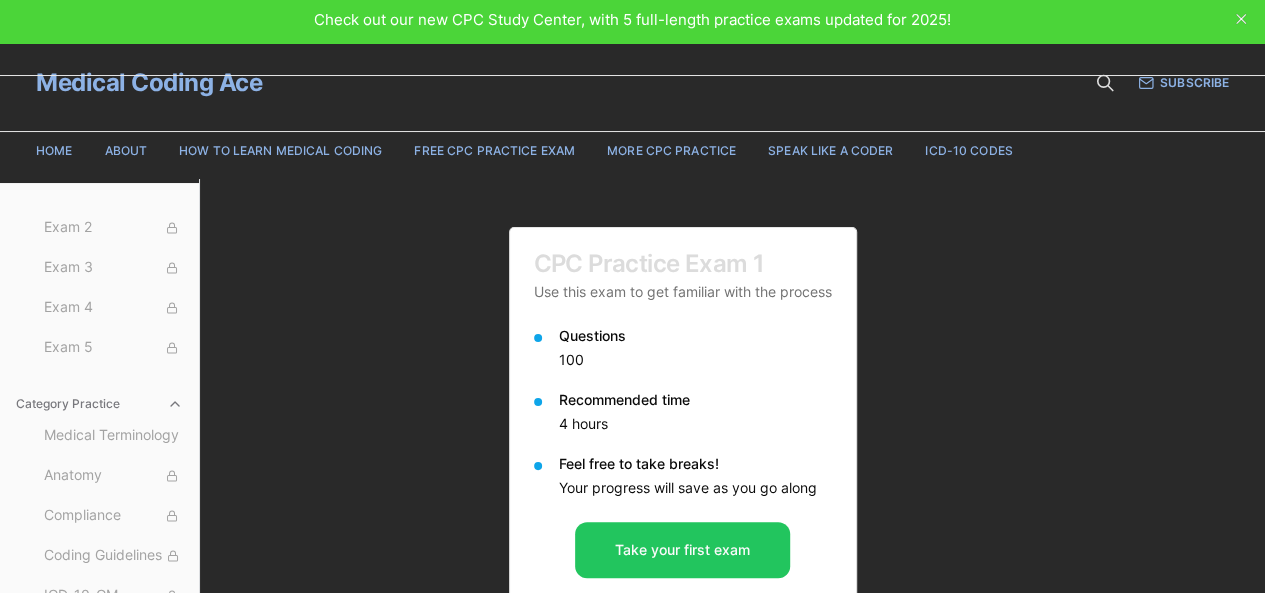 scroll, scrollTop: 4, scrollLeft: 0, axis: vertical 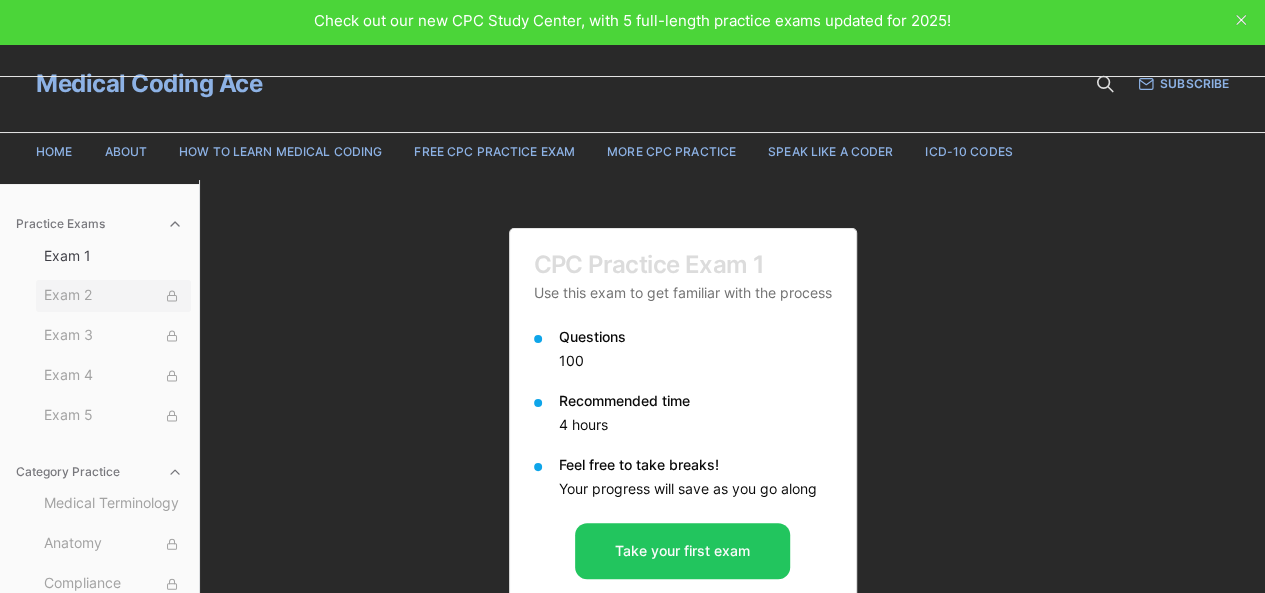 click on "Exam 2" at bounding box center (113, 296) 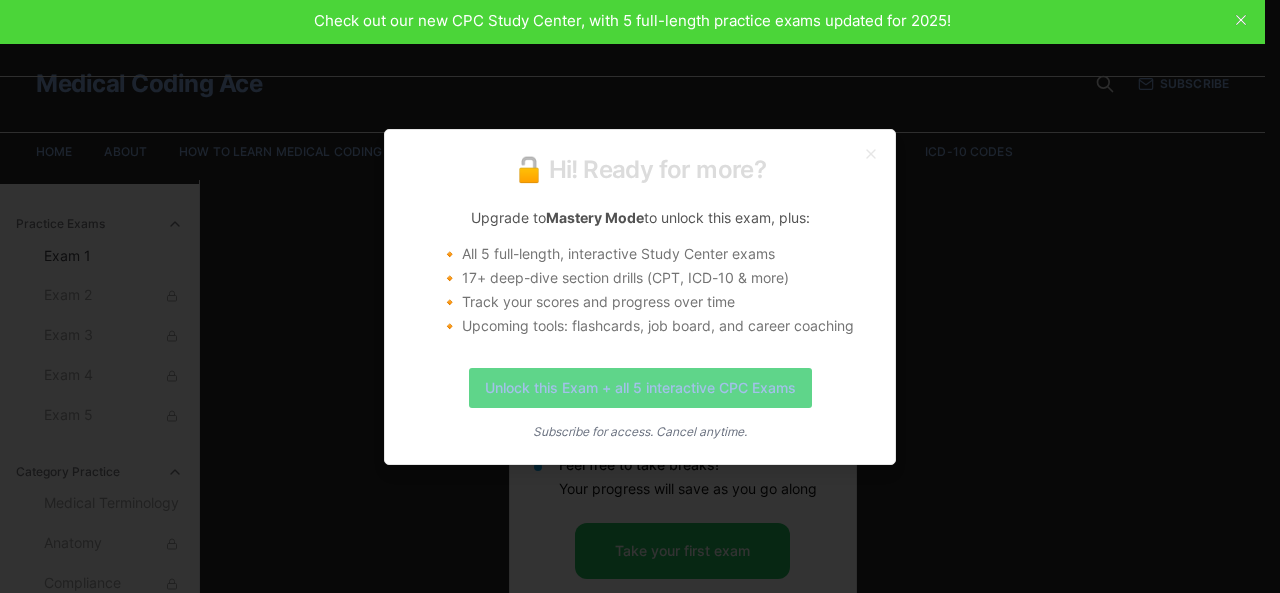 click on "Unlock this Exam + all 5 interactive CPC Exams" at bounding box center [640, 388] 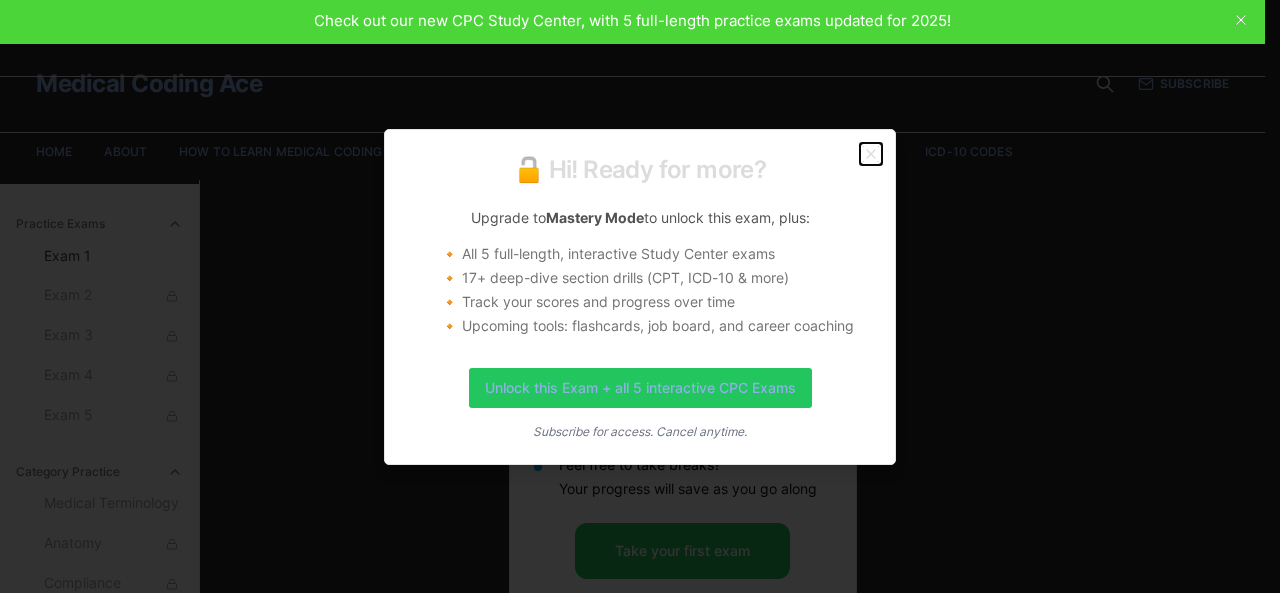 click 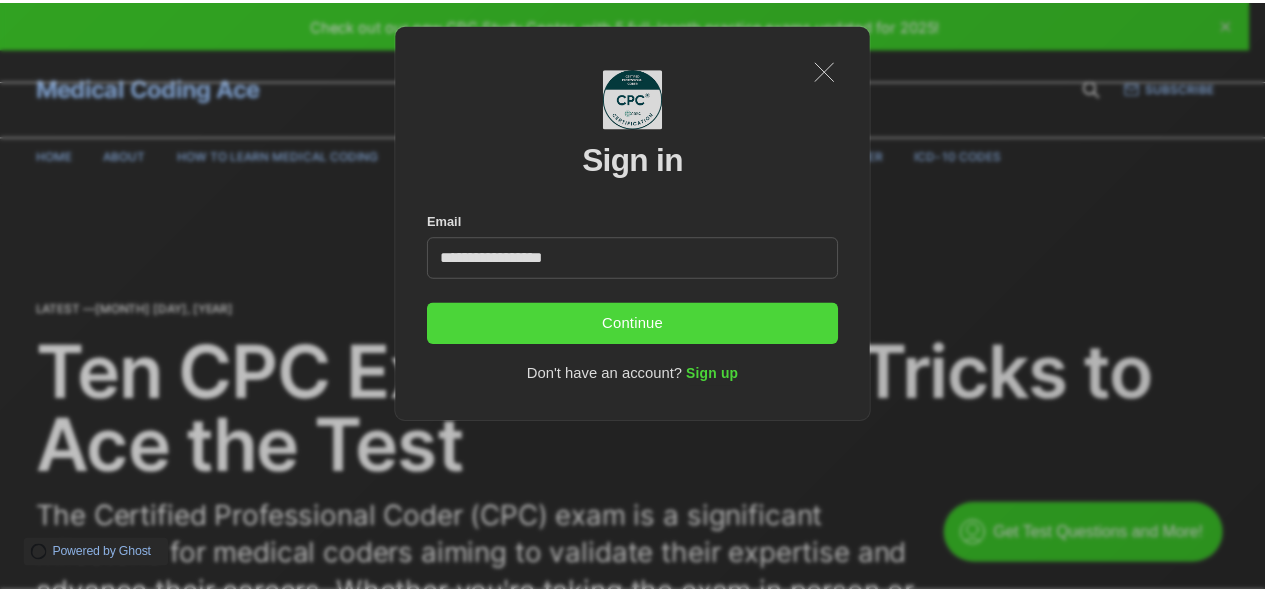 scroll, scrollTop: 0, scrollLeft: 0, axis: both 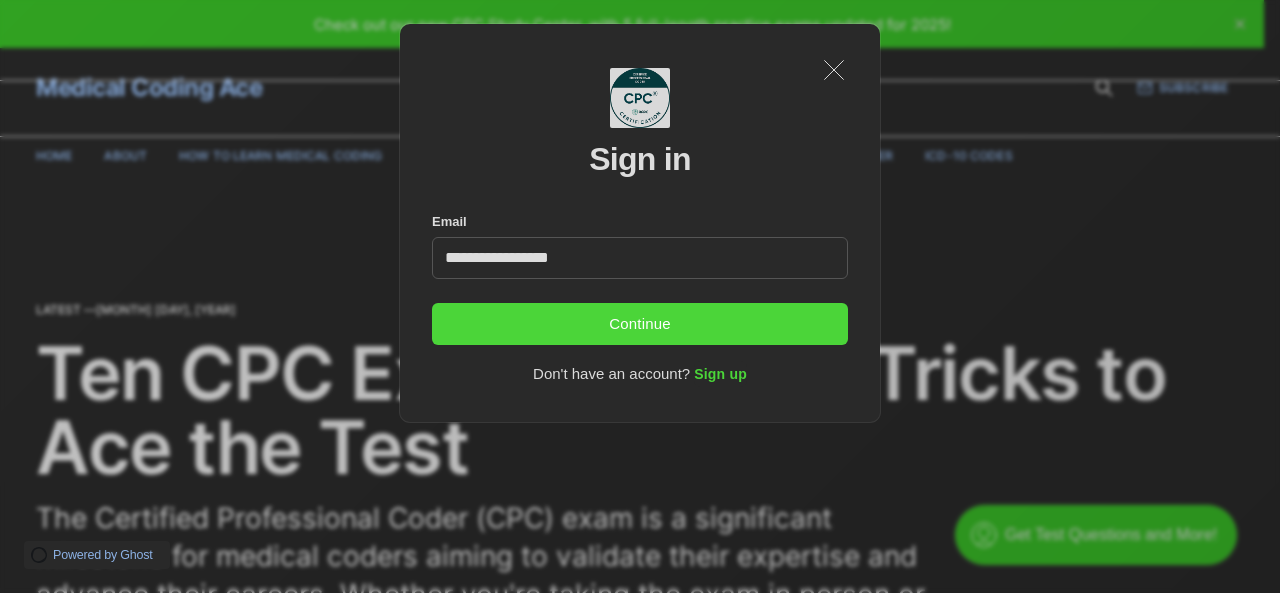 click on ".a{fill:none;stroke:currentColor;stroke-linecap:round;stroke-linejoin:round;stroke-width:1.2px !important;}" 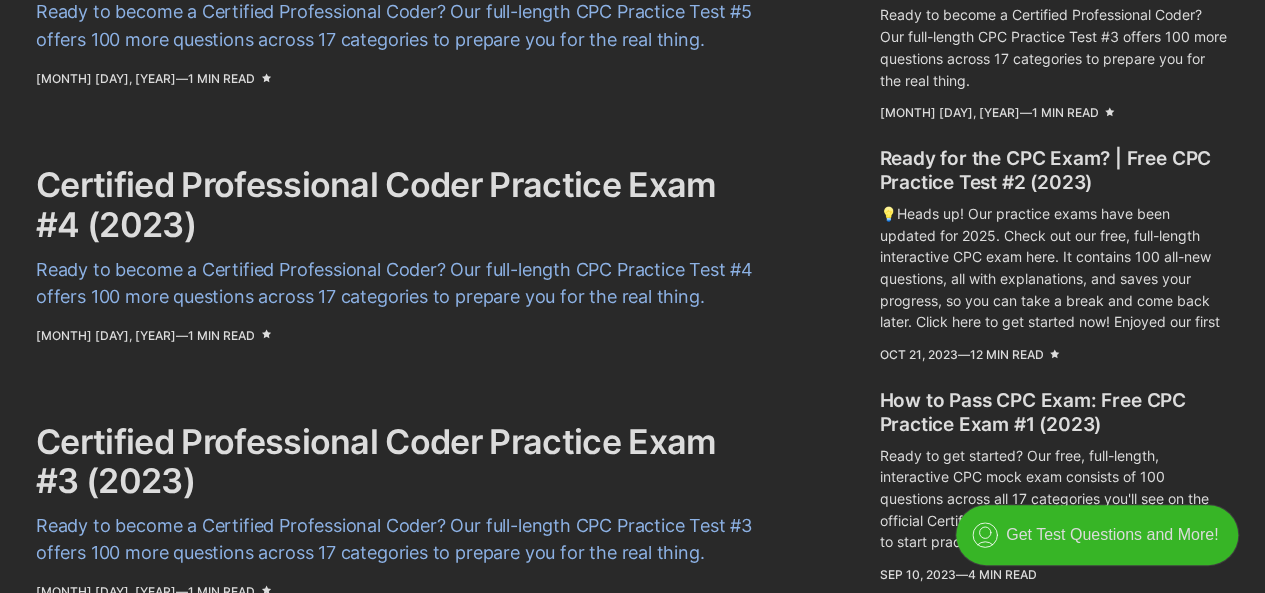 scroll, scrollTop: 1883, scrollLeft: 0, axis: vertical 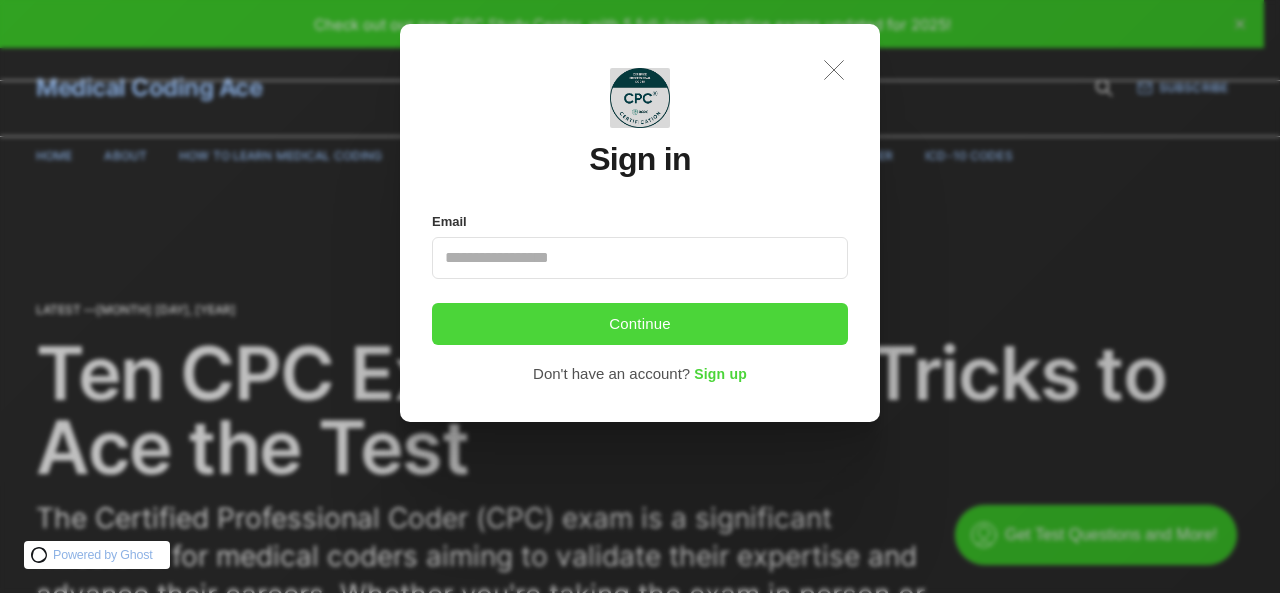 click on ".a{fill:none;stroke:currentColor;stroke-linecap:round;stroke-linejoin:round;stroke-width:1.2px !important;}" 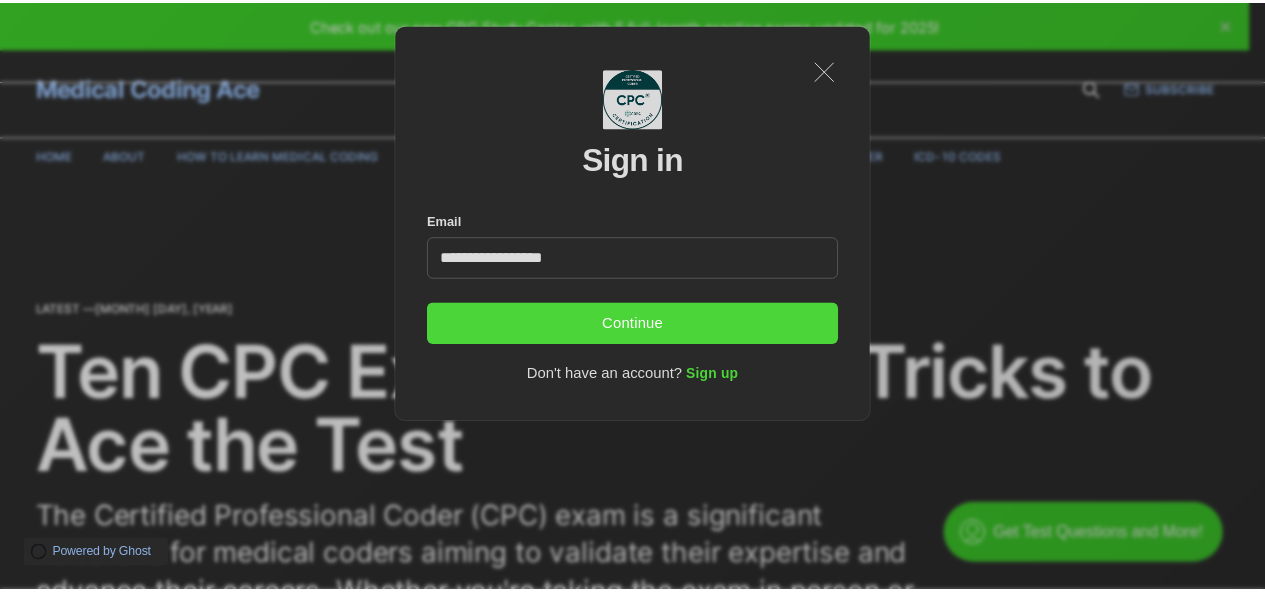 scroll, scrollTop: 0, scrollLeft: 0, axis: both 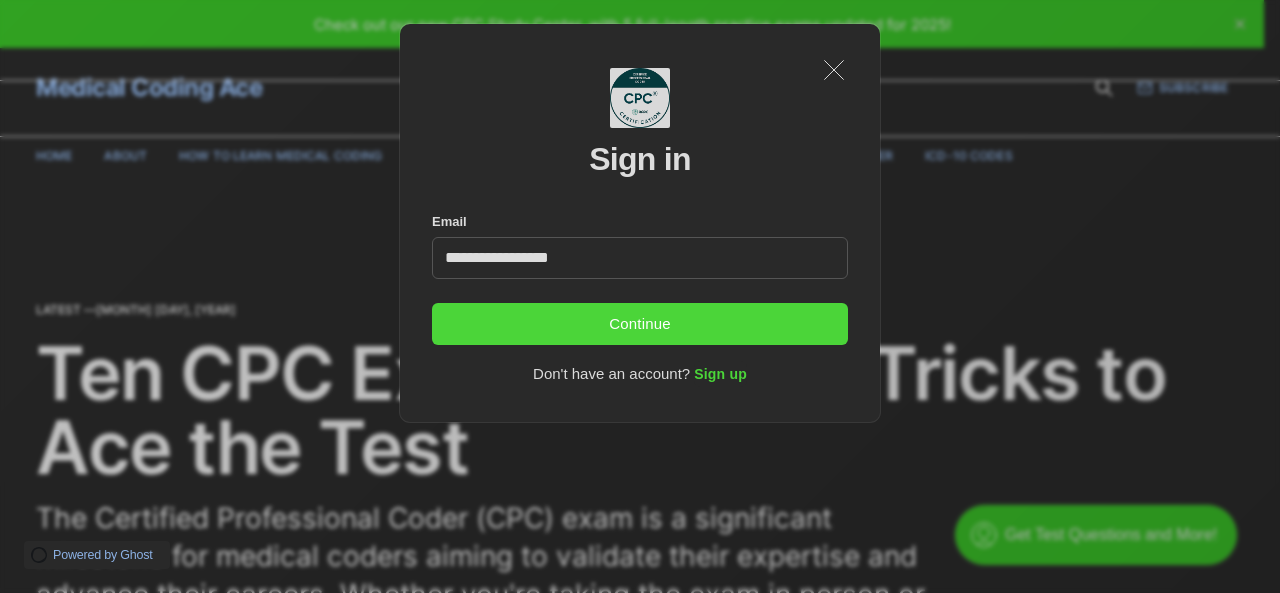 click on ".a{fill:none;stroke:currentColor;stroke-linecap:round;stroke-linejoin:round;stroke-width:1.2px !important;}" 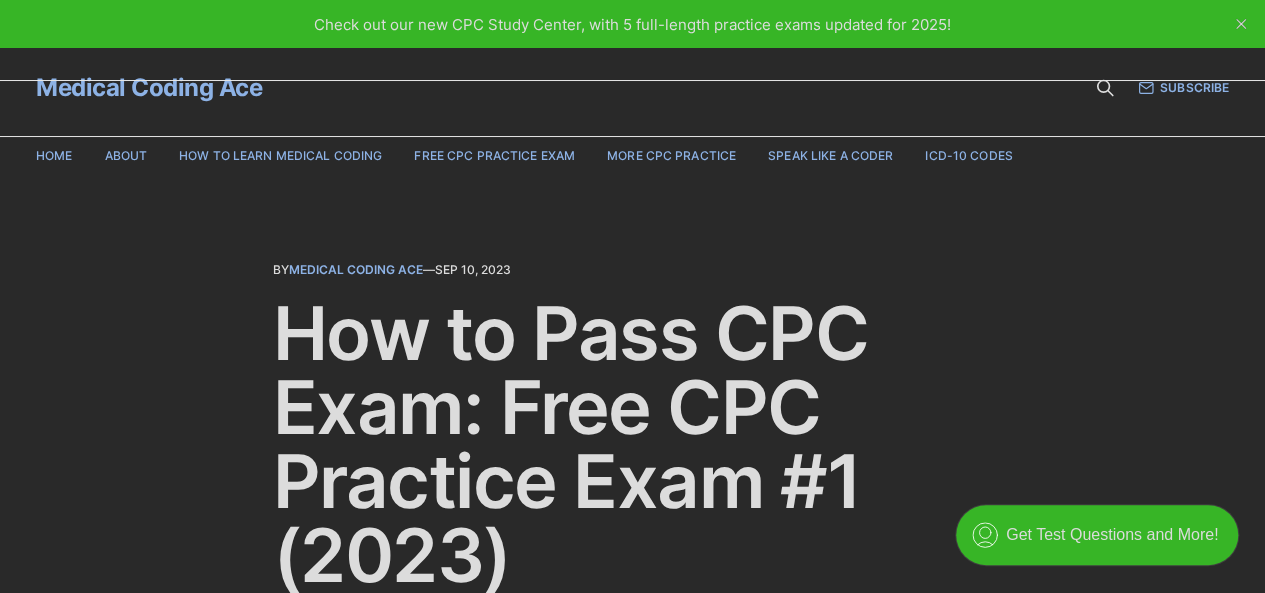 scroll, scrollTop: 0, scrollLeft: 0, axis: both 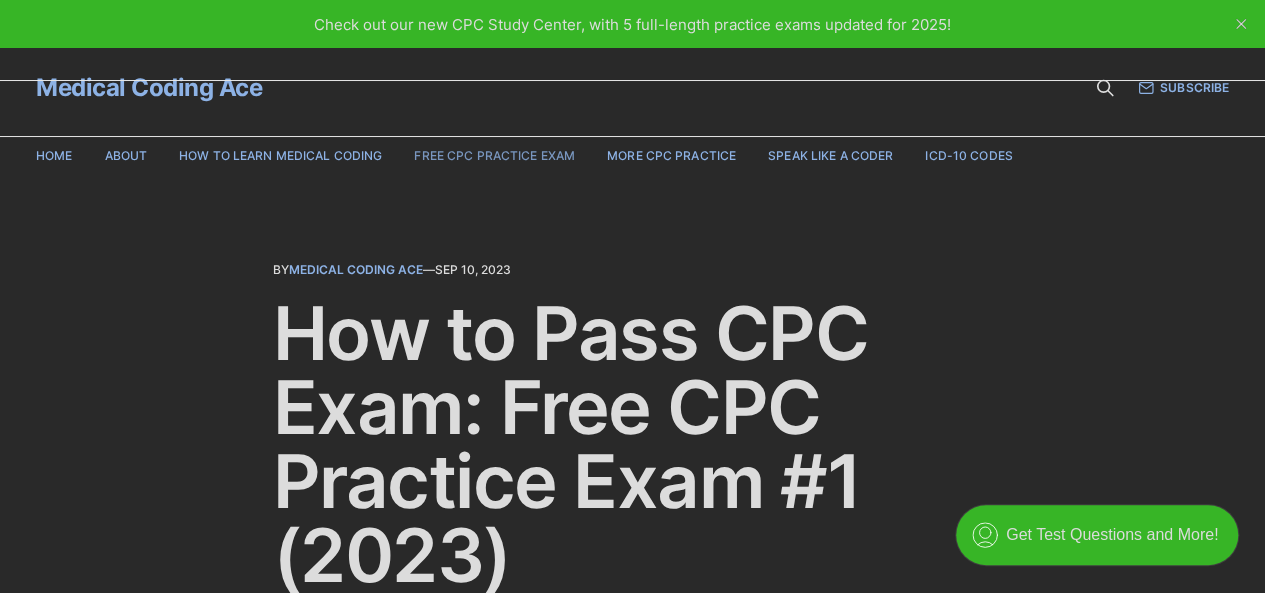 click on "Free CPC Practice Exam" at bounding box center (494, 155) 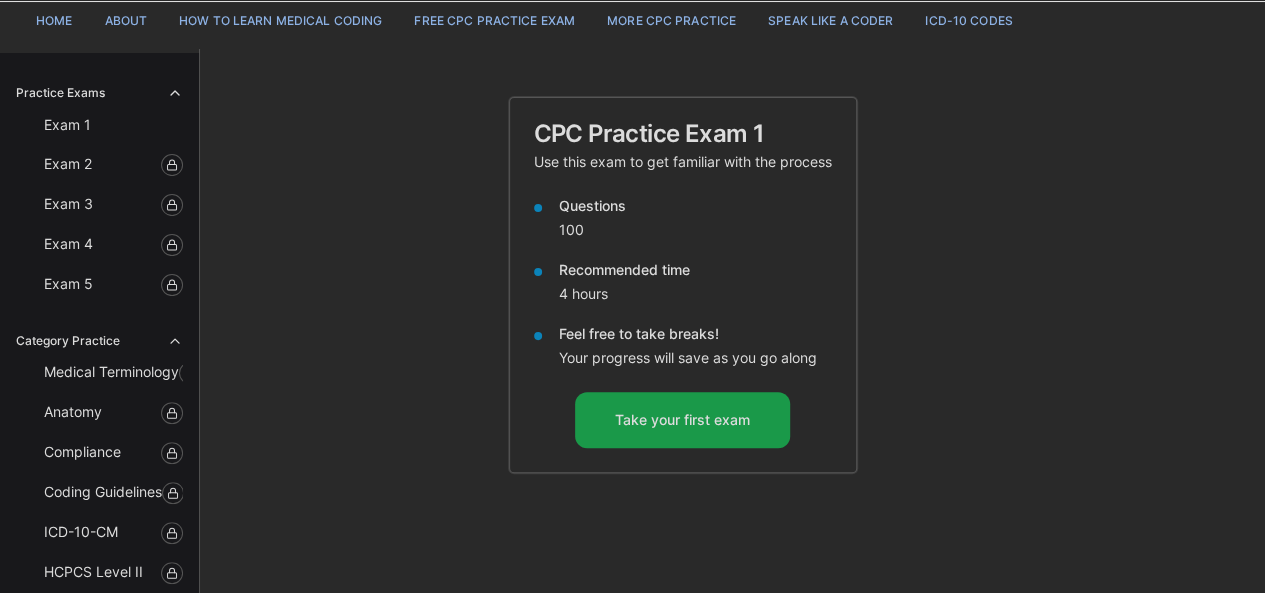 scroll, scrollTop: 156, scrollLeft: 0, axis: vertical 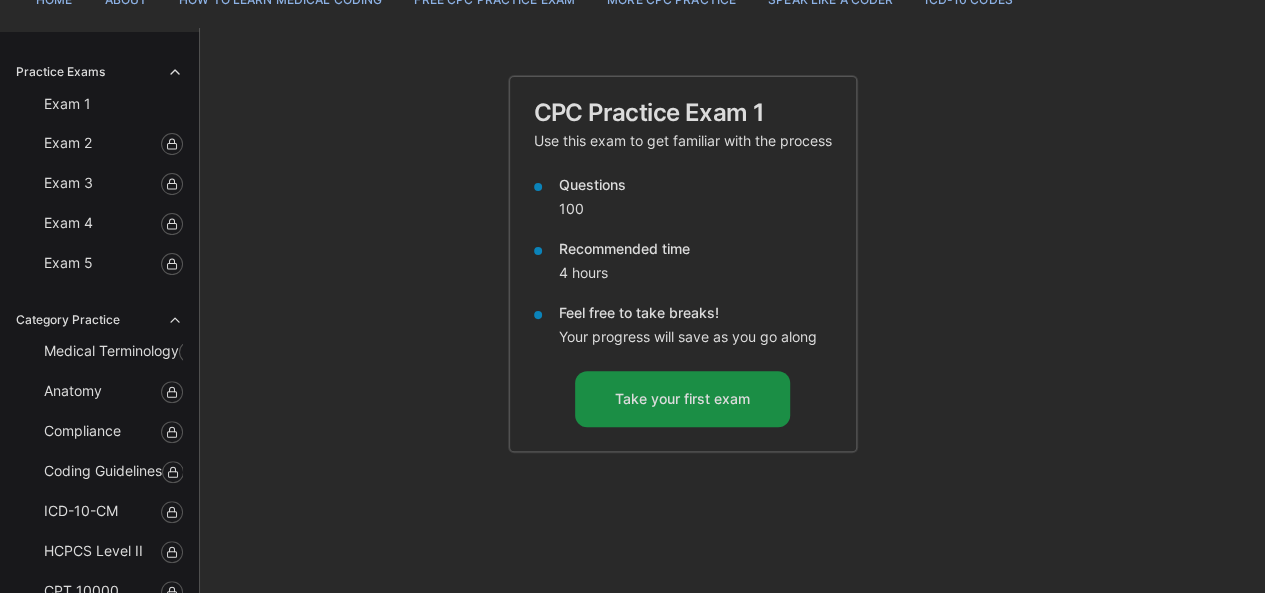 click on "Take your first exam" at bounding box center [682, 399] 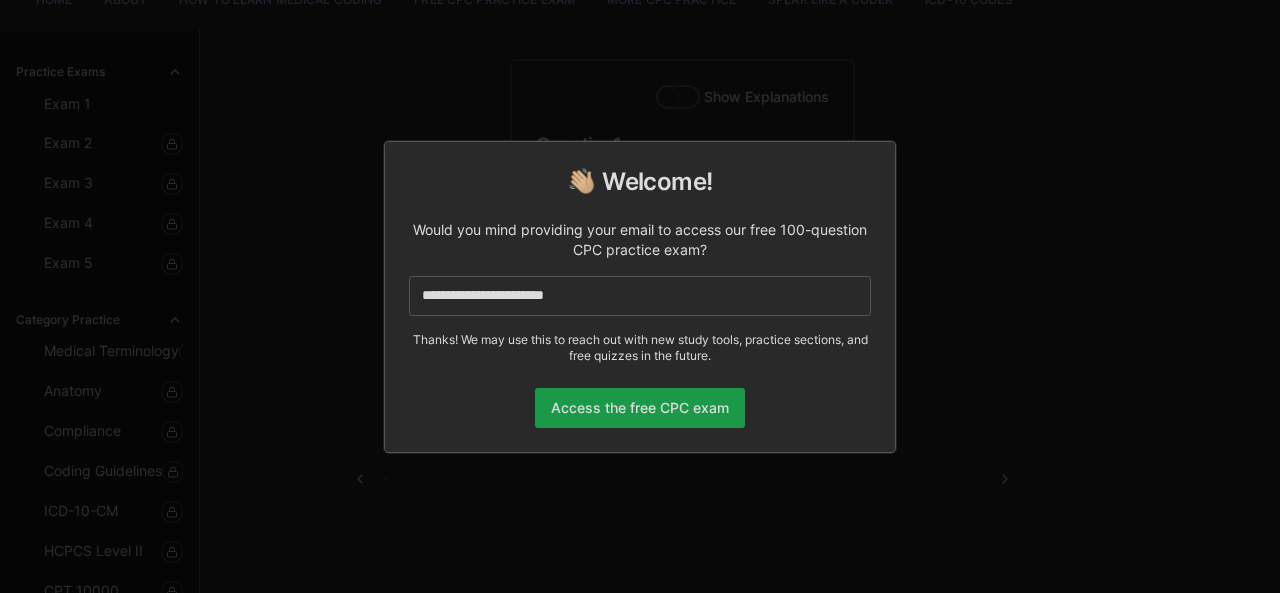 click at bounding box center (640, 296) 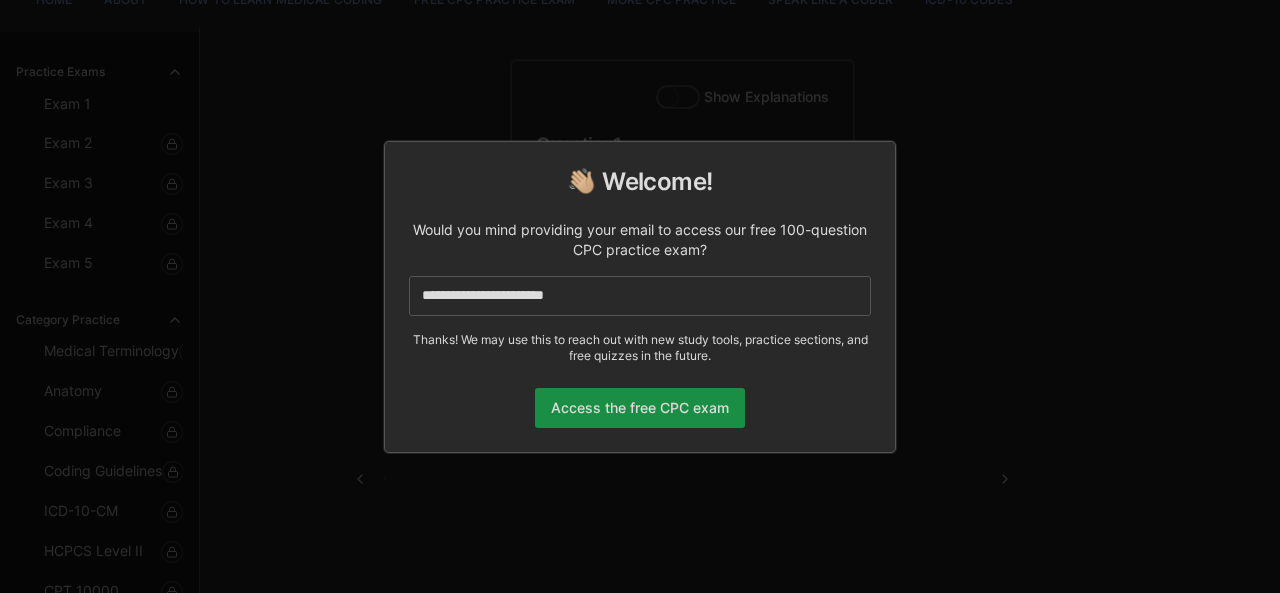click on "Access the free CPC exam" at bounding box center [640, 408] 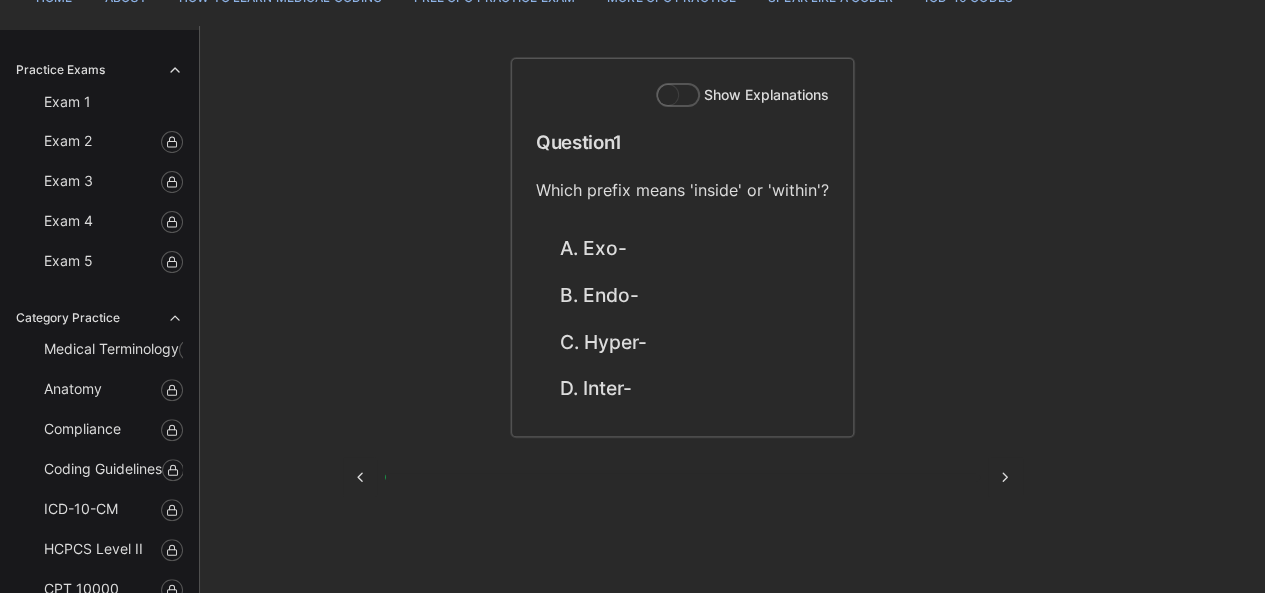 scroll, scrollTop: 176, scrollLeft: 0, axis: vertical 